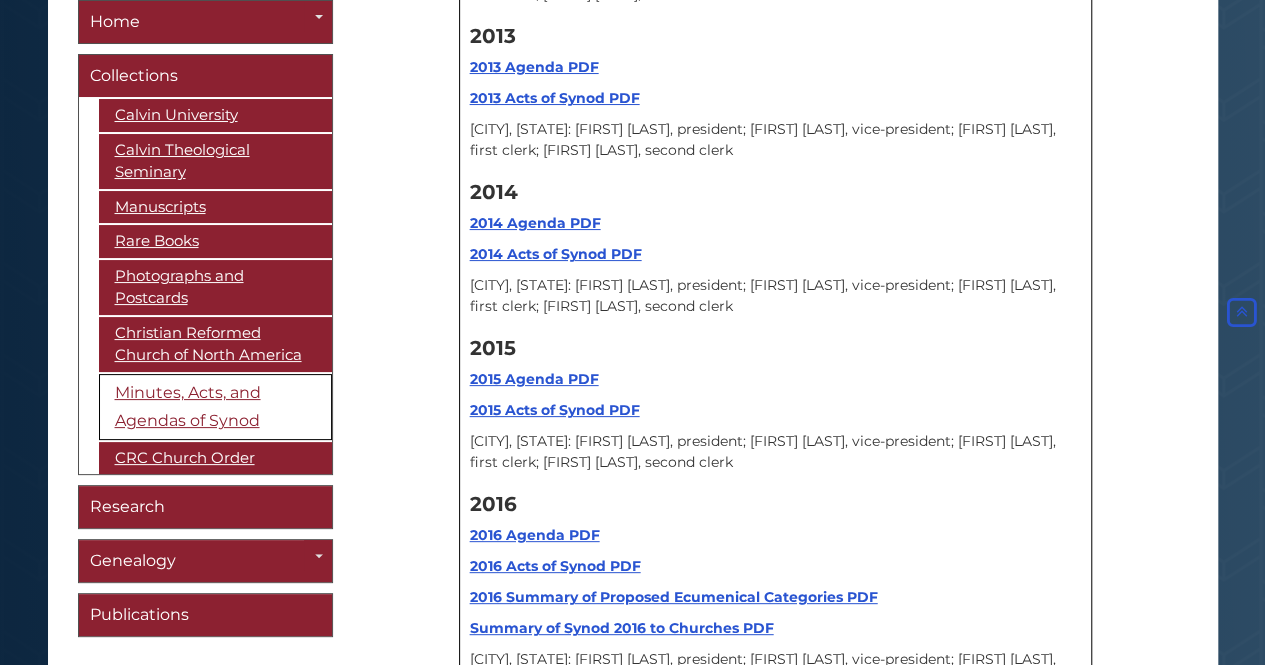 scroll, scrollTop: 10187, scrollLeft: 0, axis: vertical 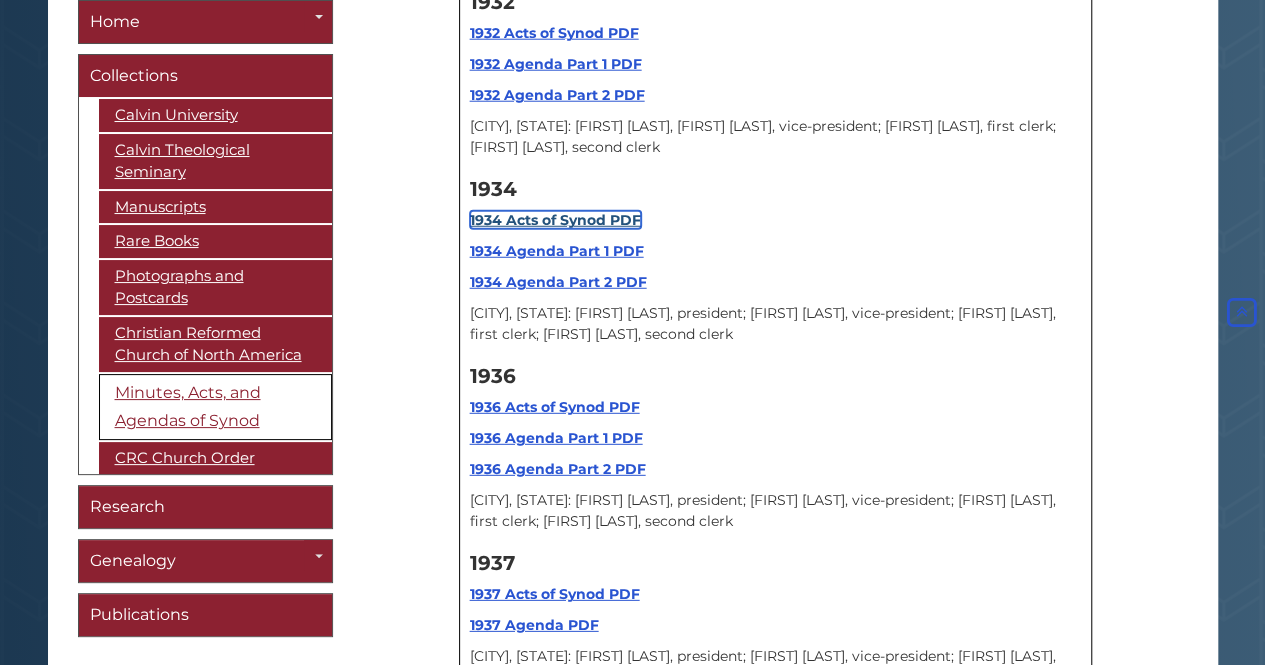 click on "1934 Acts of Synod PDF" at bounding box center (555, 220) 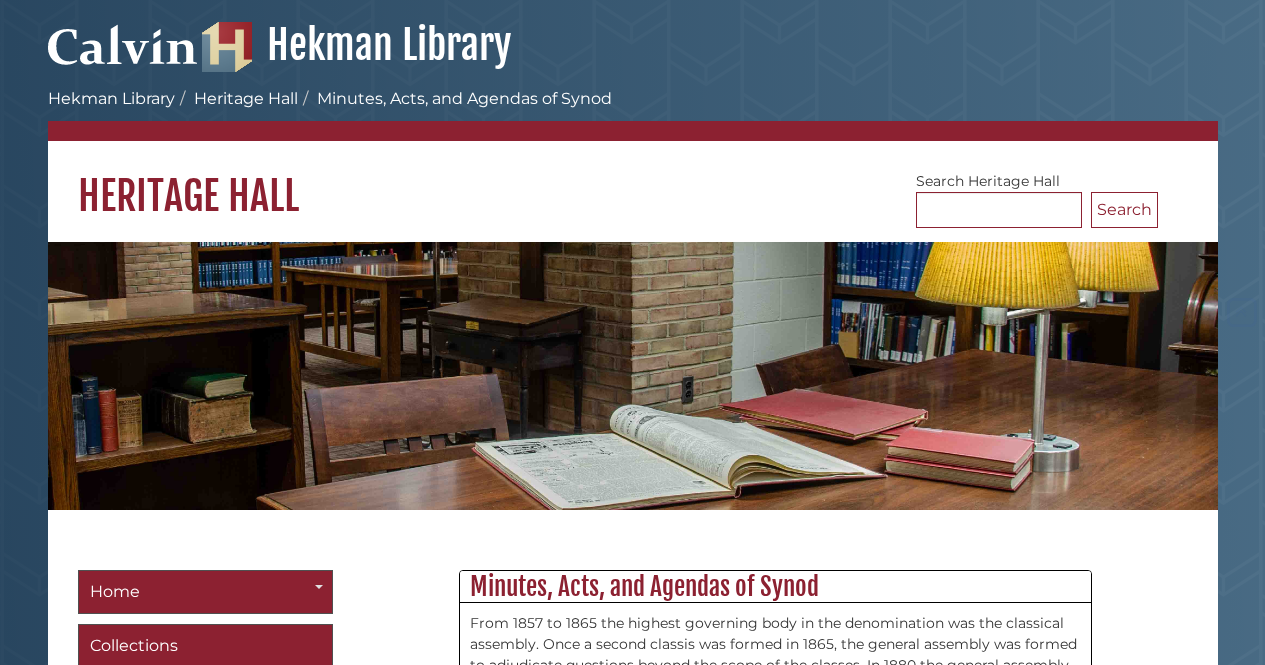scroll, scrollTop: 10187, scrollLeft: 0, axis: vertical 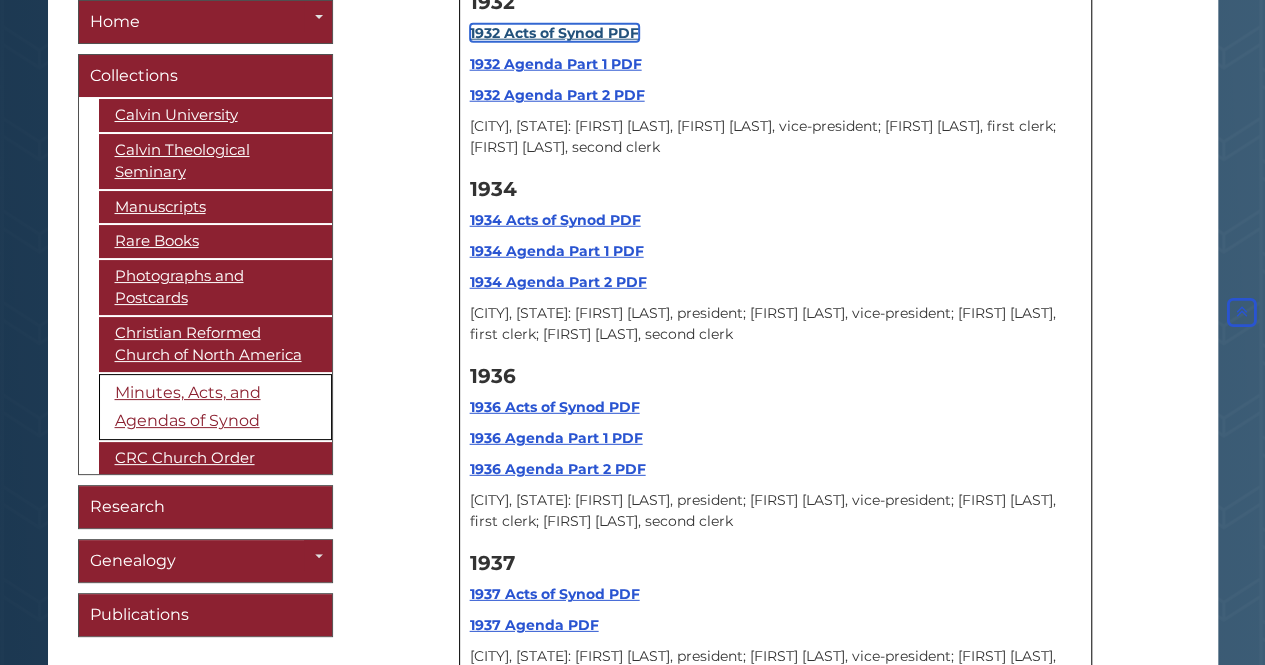 click on "1932 Acts of Synod PDF" at bounding box center (554, 33) 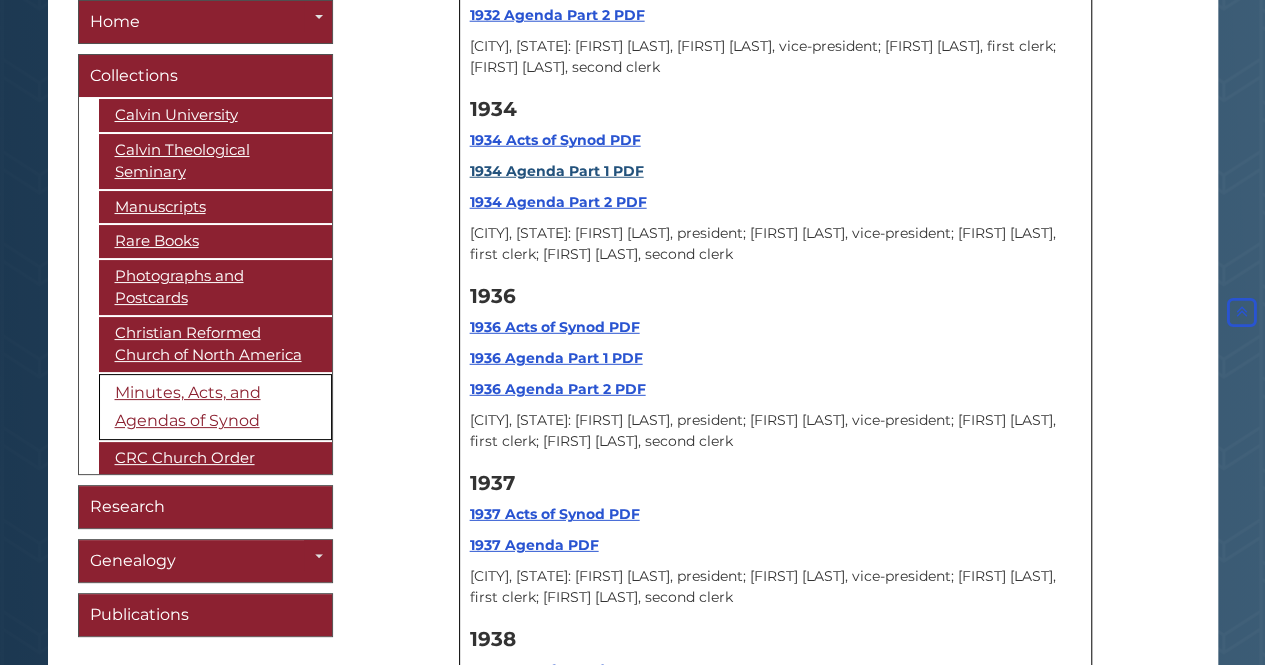 scroll, scrollTop: 10287, scrollLeft: 0, axis: vertical 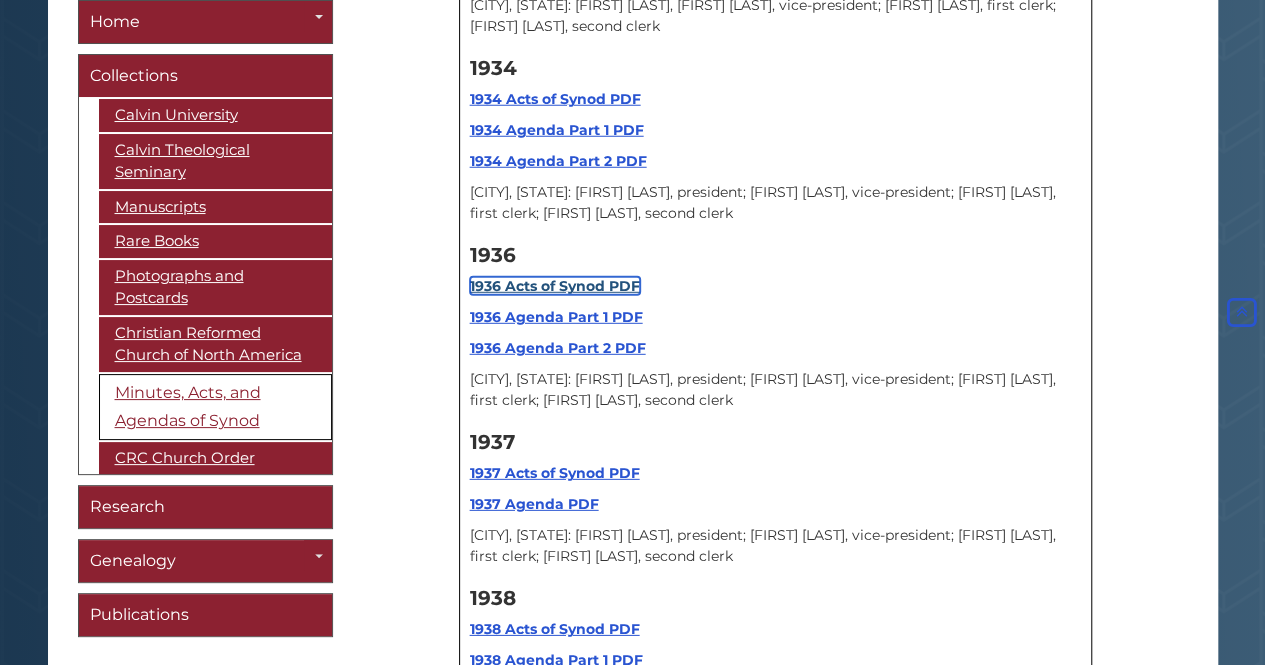 click on "1936 Acts of Synod PDF" at bounding box center [555, 286] 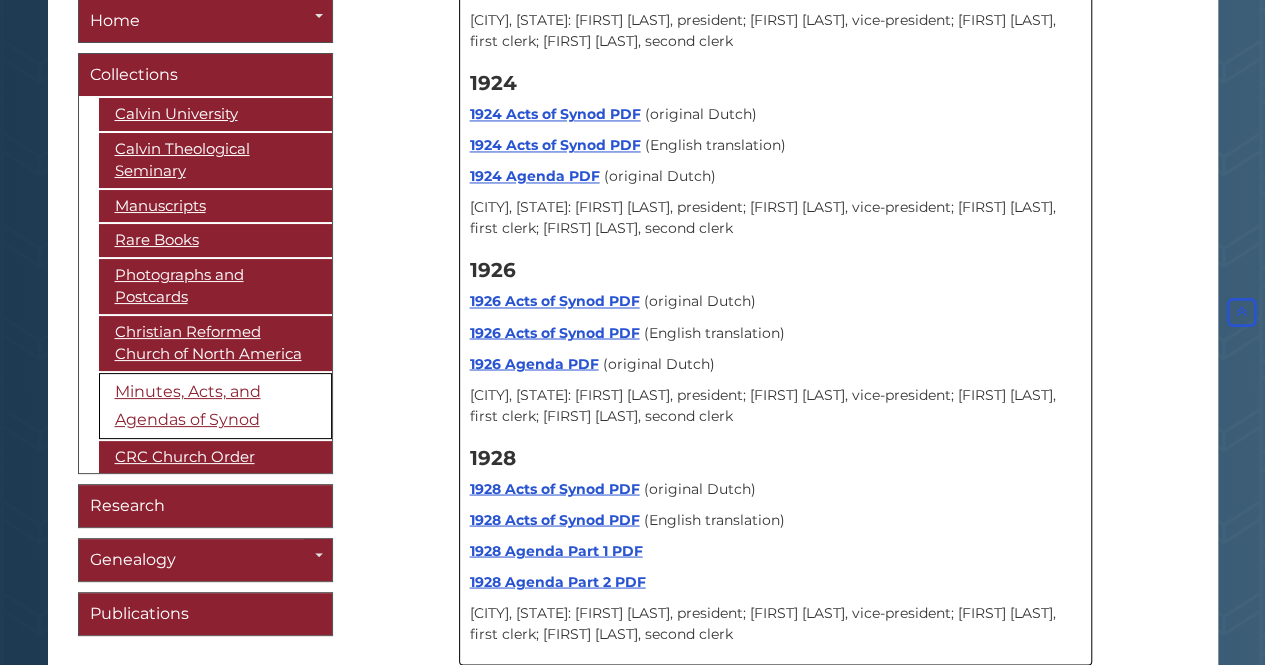 scroll, scrollTop: 8987, scrollLeft: 0, axis: vertical 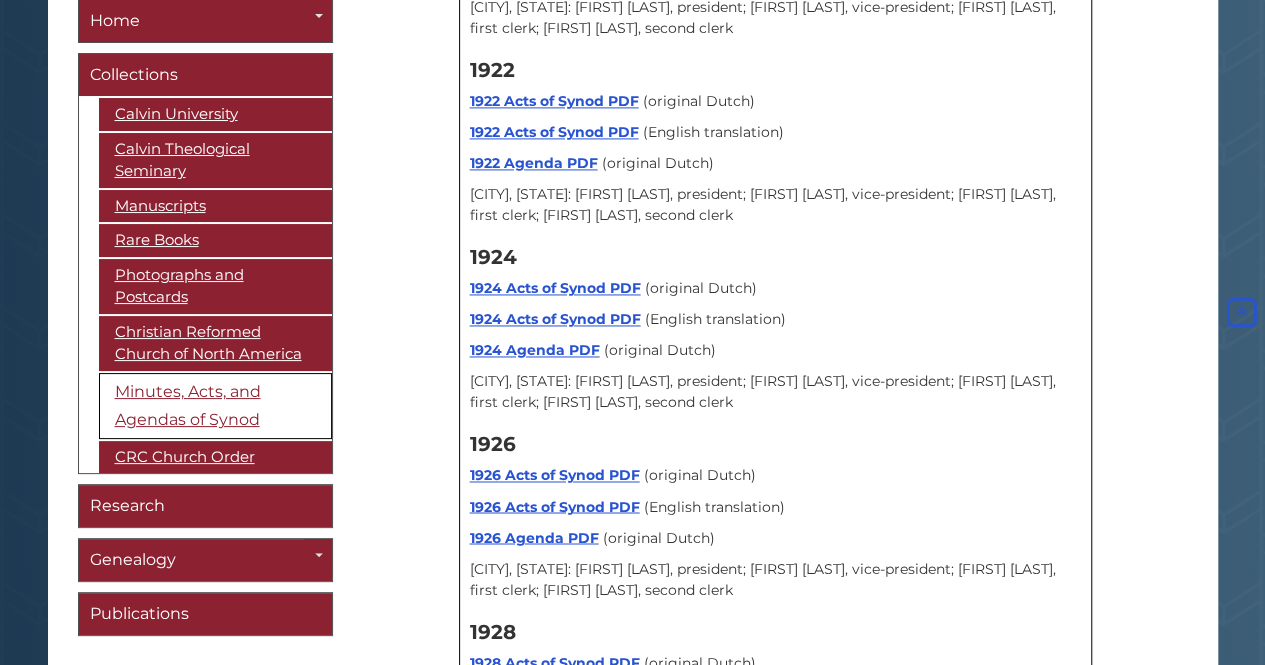 click on "1920 Acts of Synod PDF" at bounding box center (555, -55) 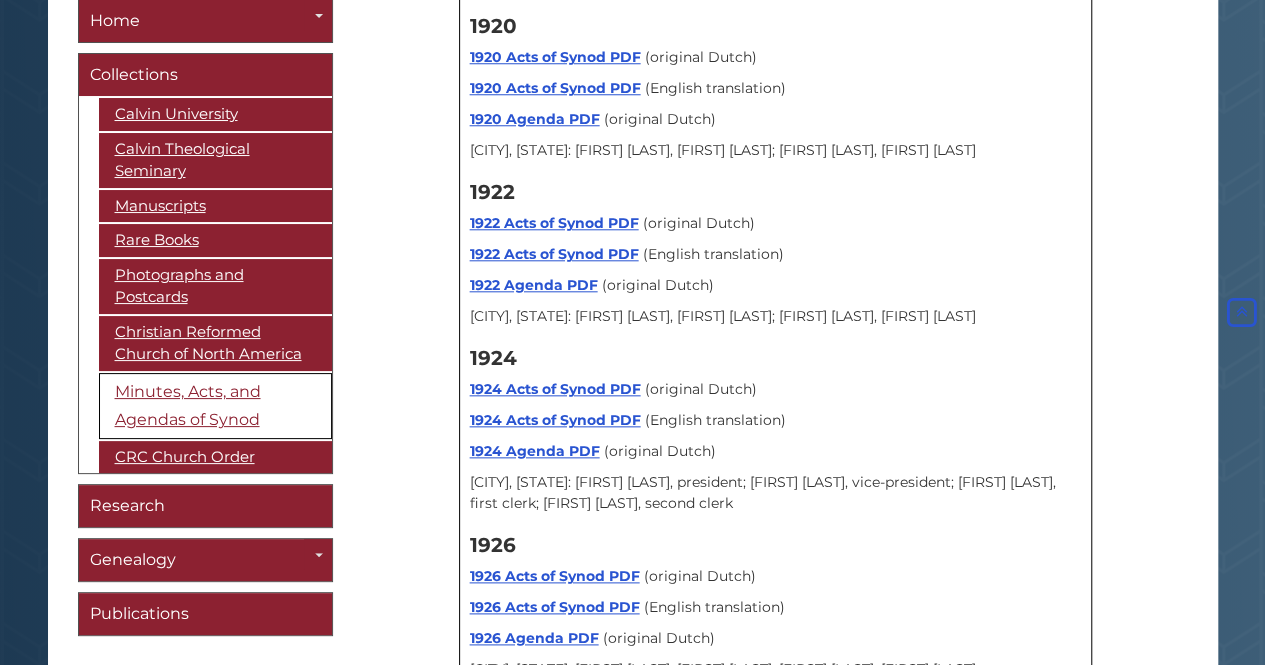 scroll, scrollTop: 8087, scrollLeft: 0, axis: vertical 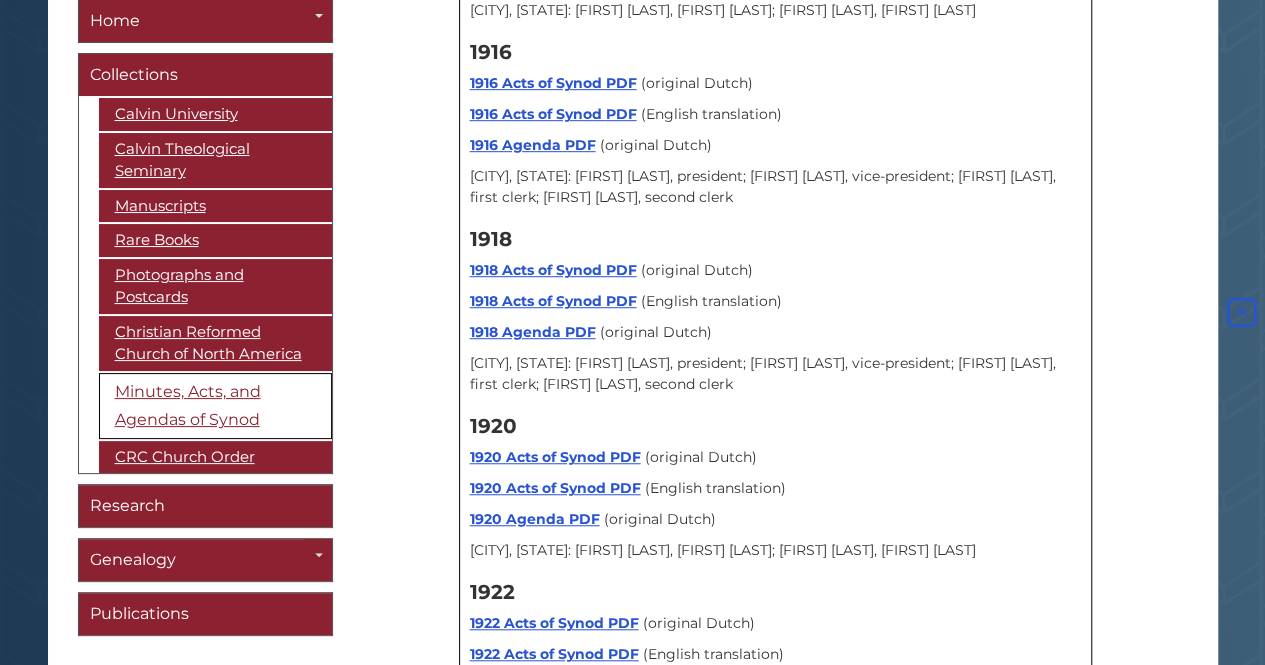 click on "1910 Acts of Synod PDF" at bounding box center [554, -436] 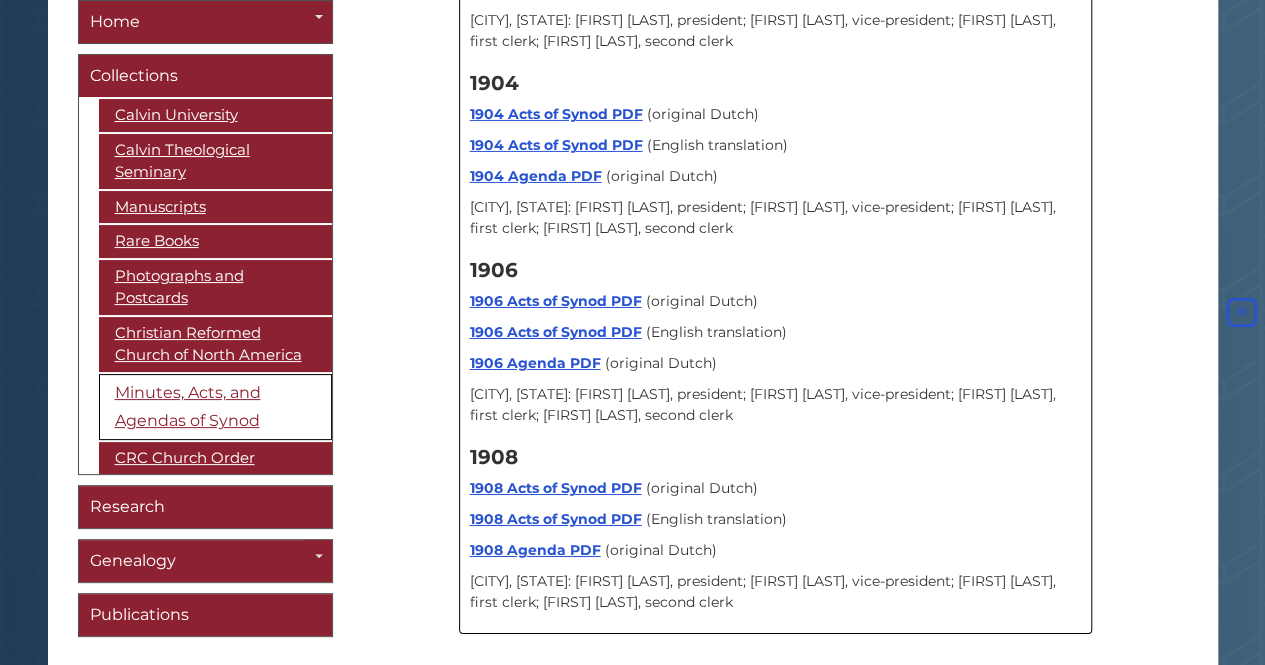 scroll, scrollTop: 6987, scrollLeft: 0, axis: vertical 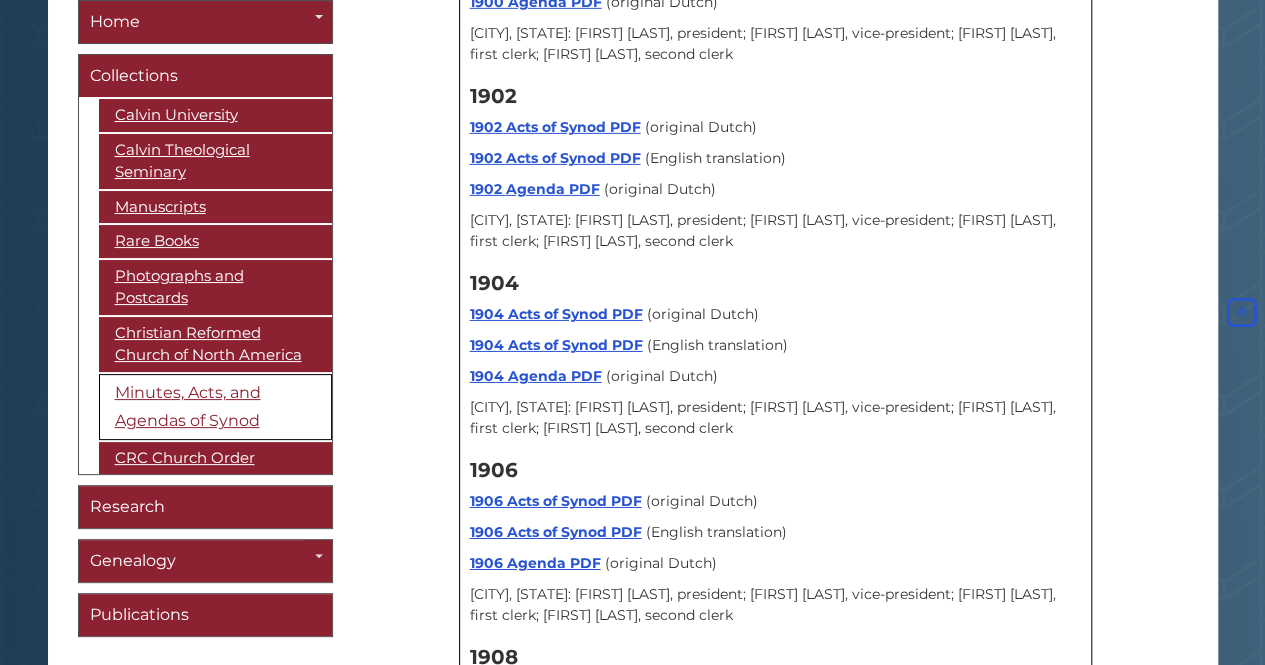 click on "1900 Acts of Synod PDF" at bounding box center (556, -60) 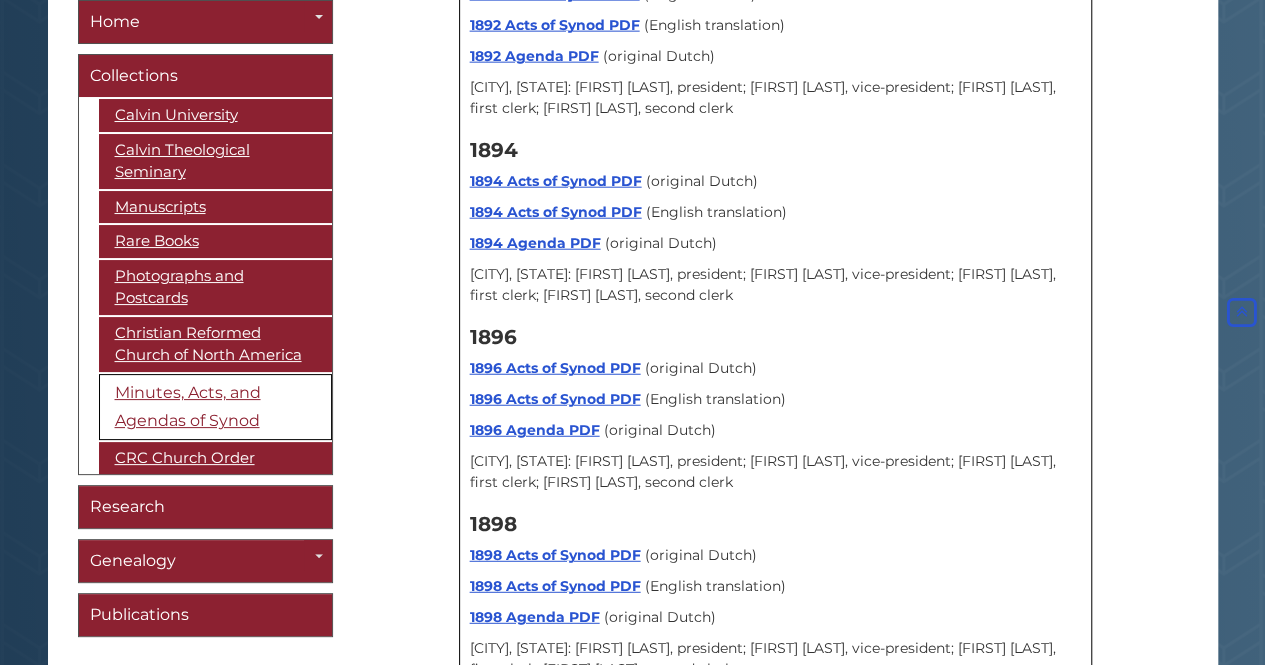 scroll, scrollTop: 6087, scrollLeft: 0, axis: vertical 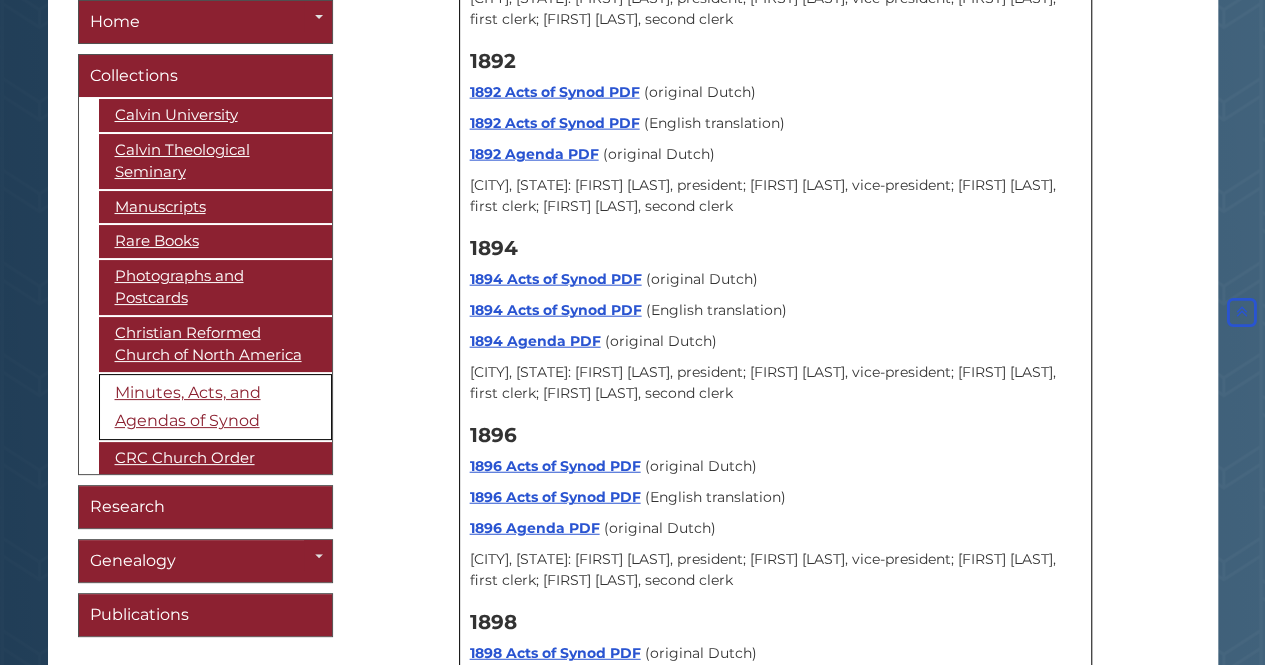 click on "1890 Acts of Synod PDF" at bounding box center [556, -95] 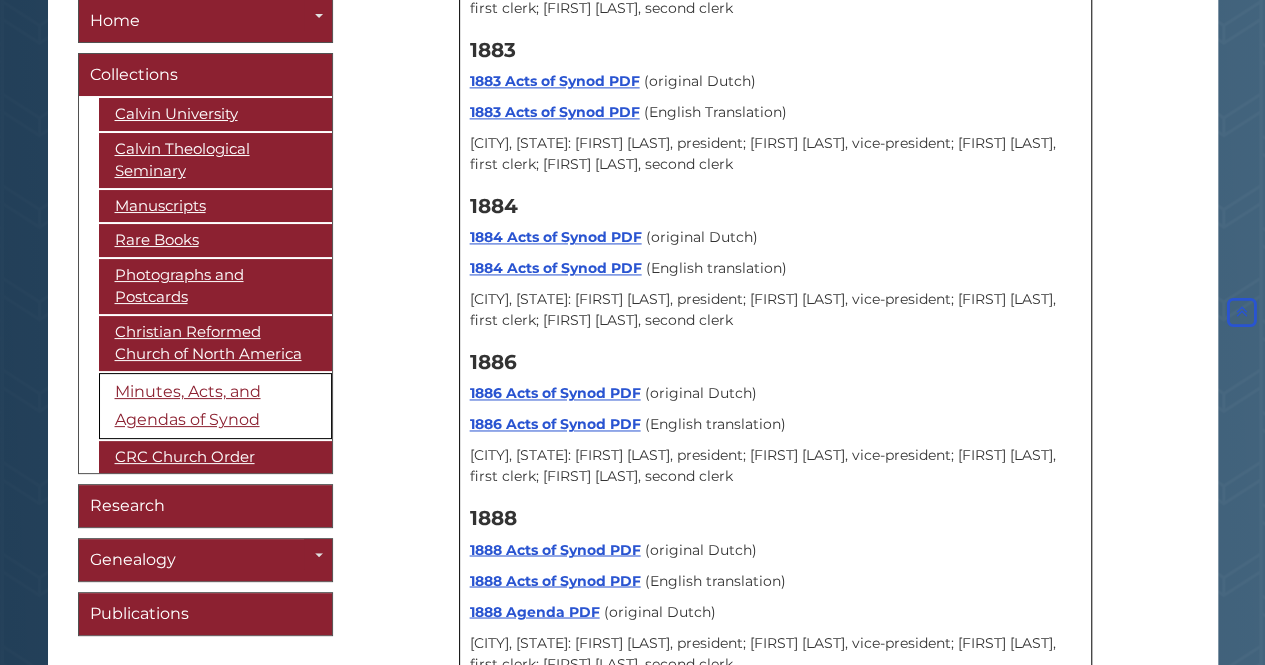 scroll, scrollTop: 5187, scrollLeft: 0, axis: vertical 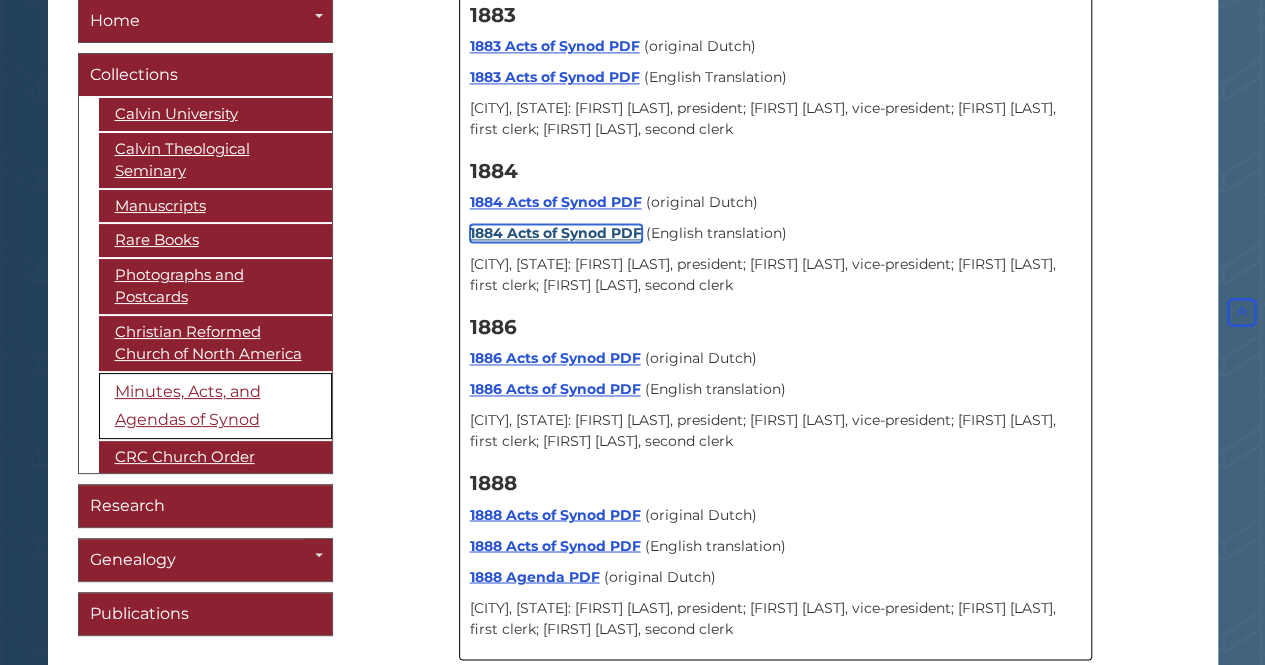 click on "1884 Acts of Synod PDF" at bounding box center (556, 233) 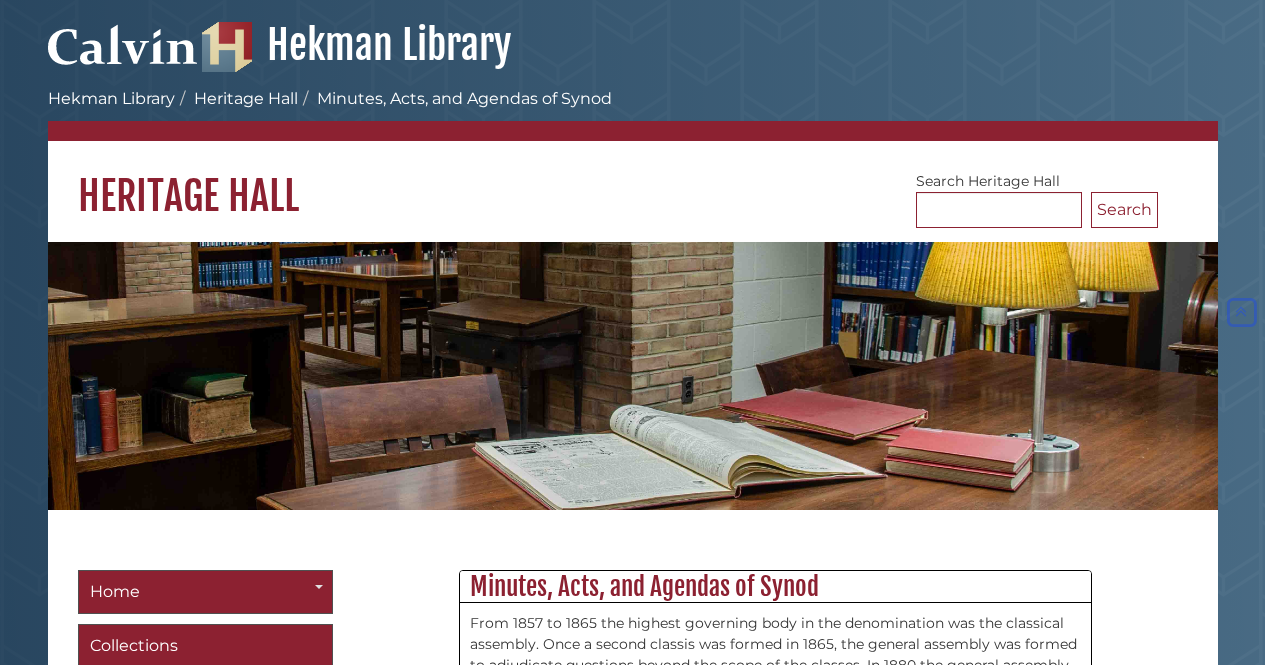 scroll, scrollTop: 5187, scrollLeft: 0, axis: vertical 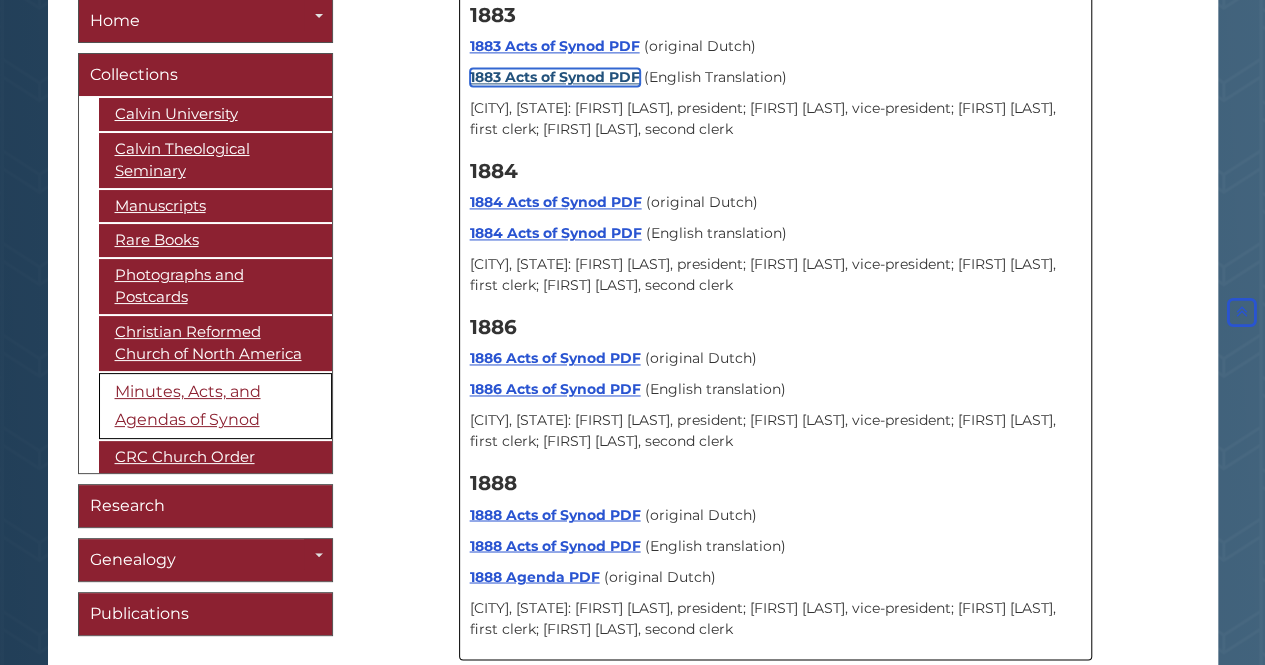 click on "1883 Acts of Synod PDF" at bounding box center (555, 77) 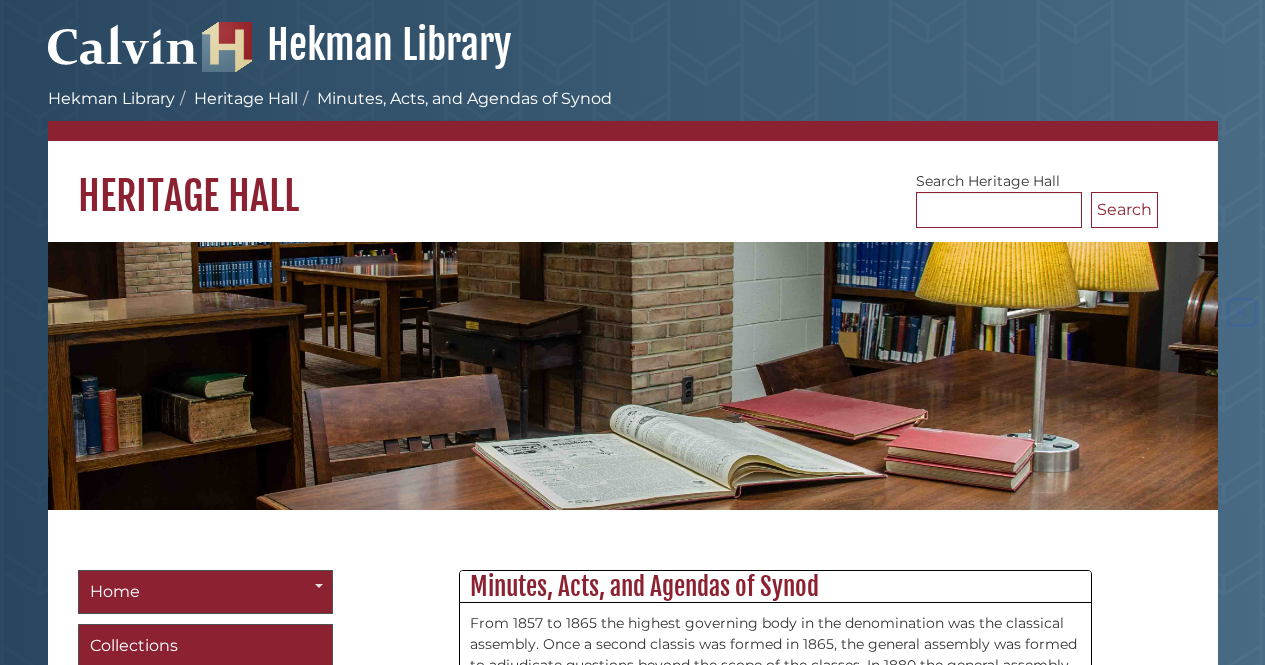 scroll, scrollTop: 5187, scrollLeft: 0, axis: vertical 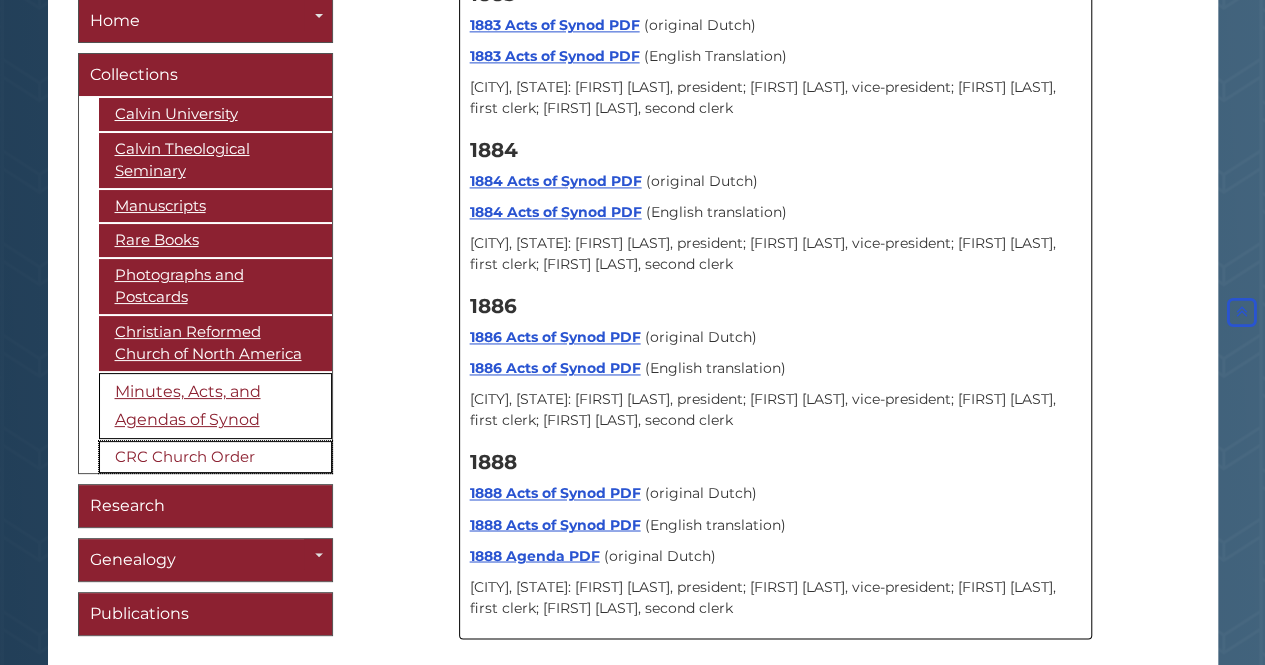 click on "CRC Church Order" at bounding box center (215, 458) 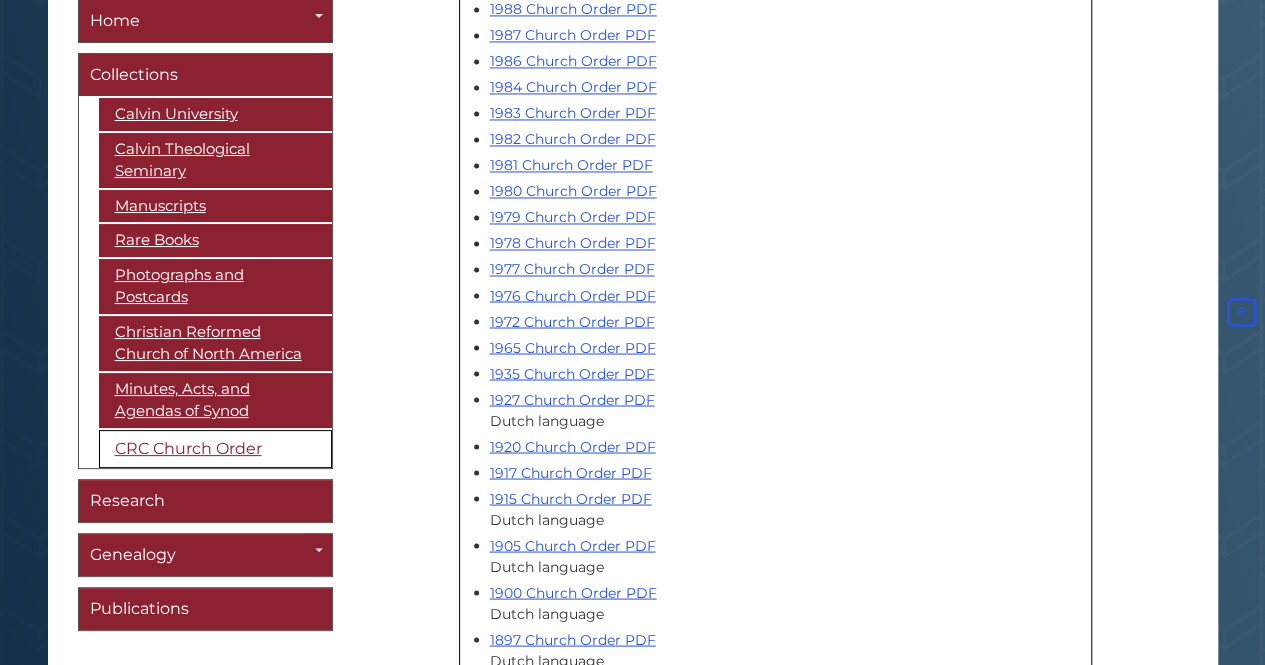 scroll, scrollTop: 1700, scrollLeft: 0, axis: vertical 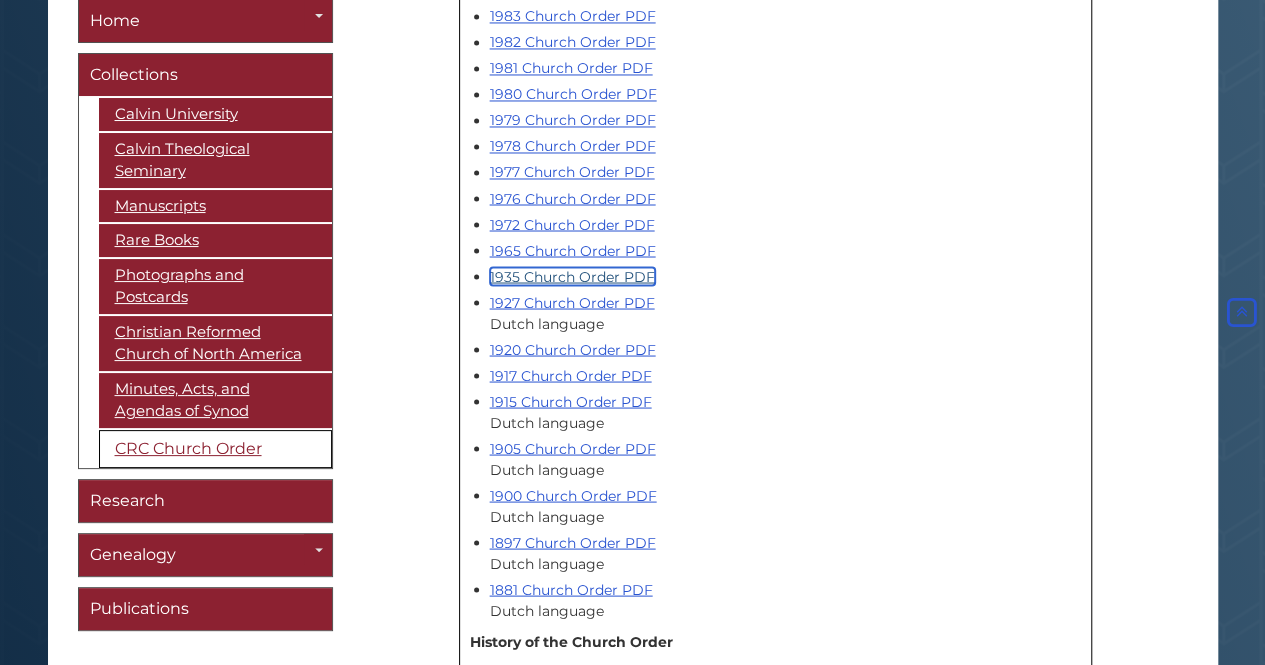 click on "1935 Church Order PDF" at bounding box center [572, 276] 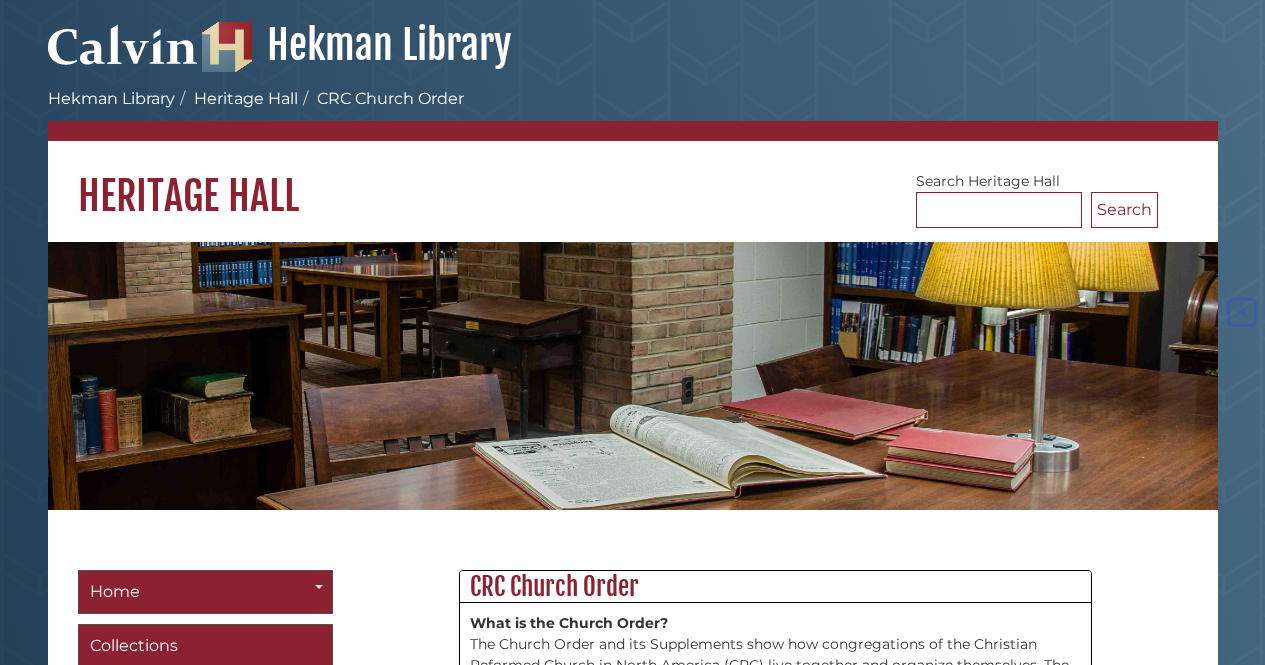 scroll, scrollTop: 1700, scrollLeft: 0, axis: vertical 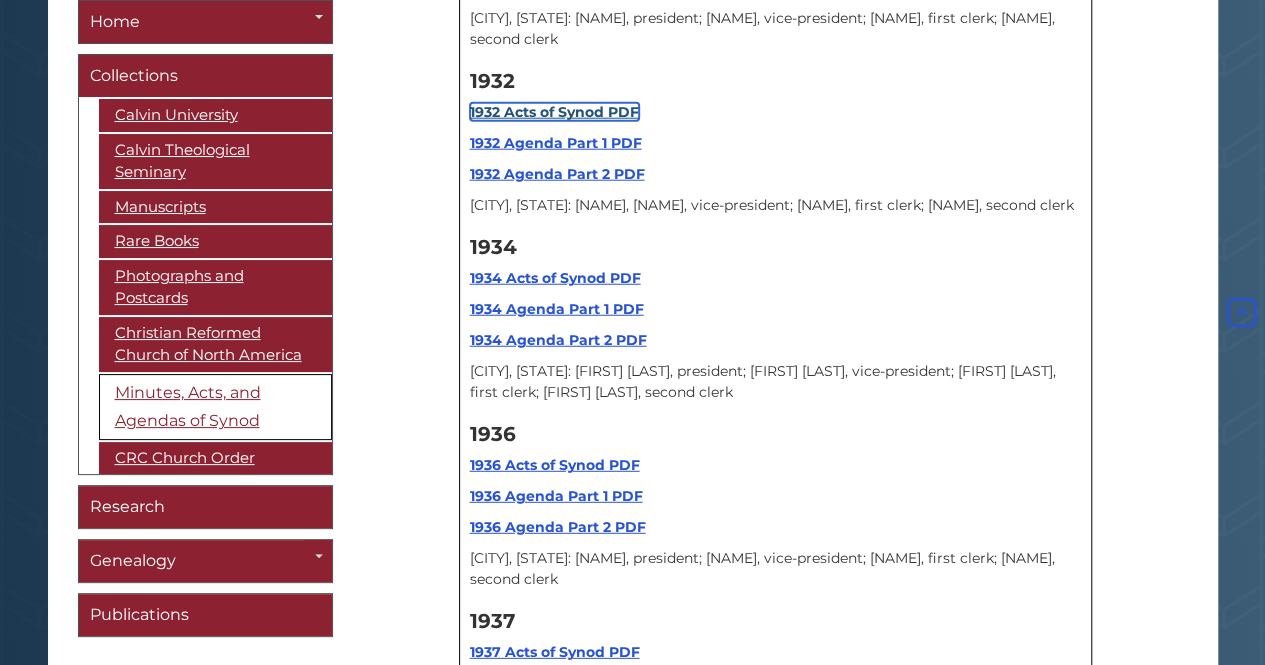 click on "1932 Acts of Synod PDF" at bounding box center [554, 112] 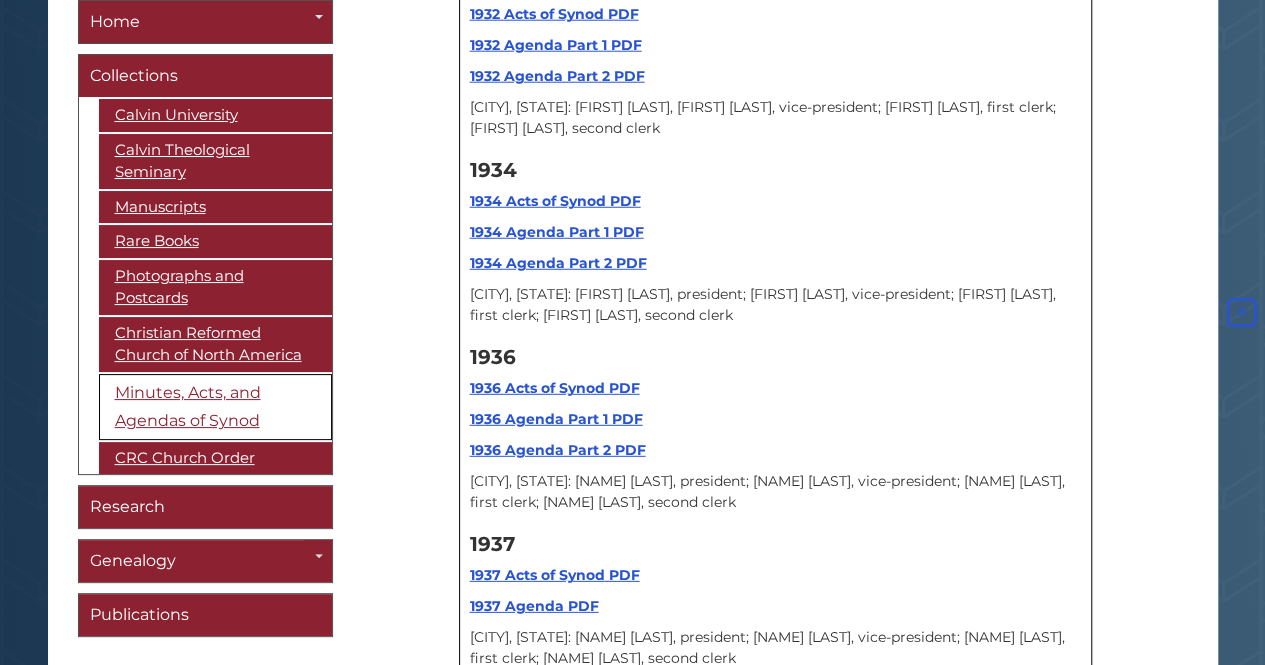 scroll, scrollTop: 10287, scrollLeft: 0, axis: vertical 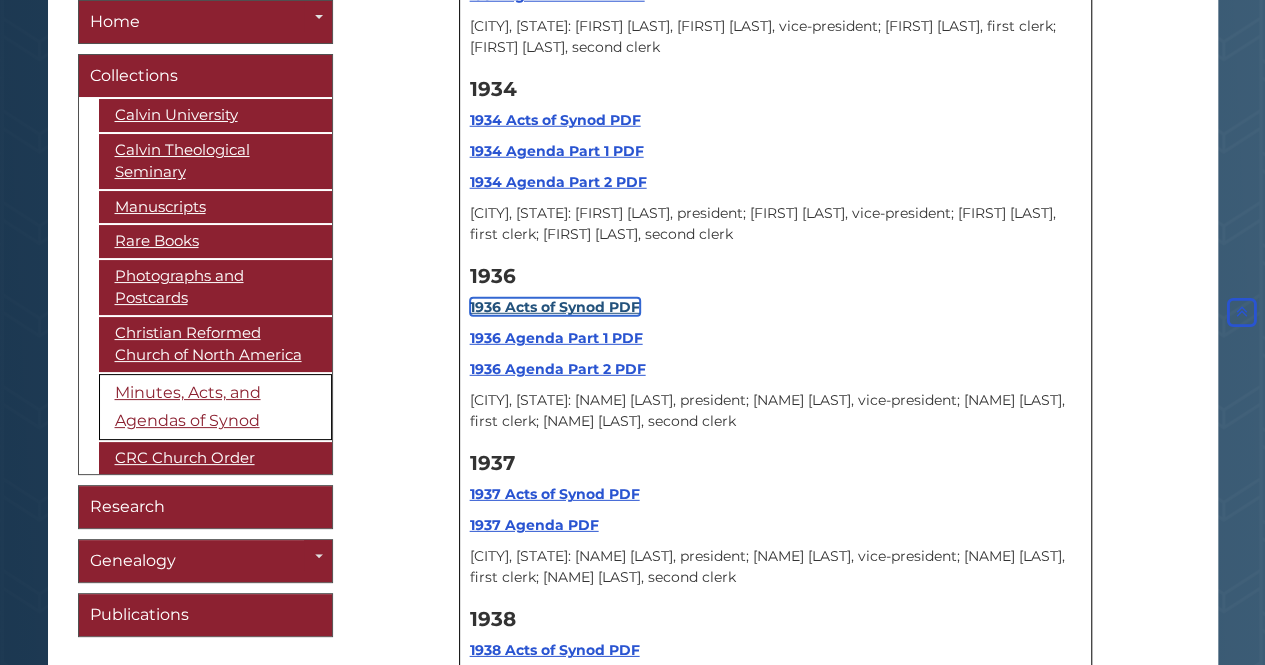 click on "1936 Acts of Synod PDF" at bounding box center (555, 307) 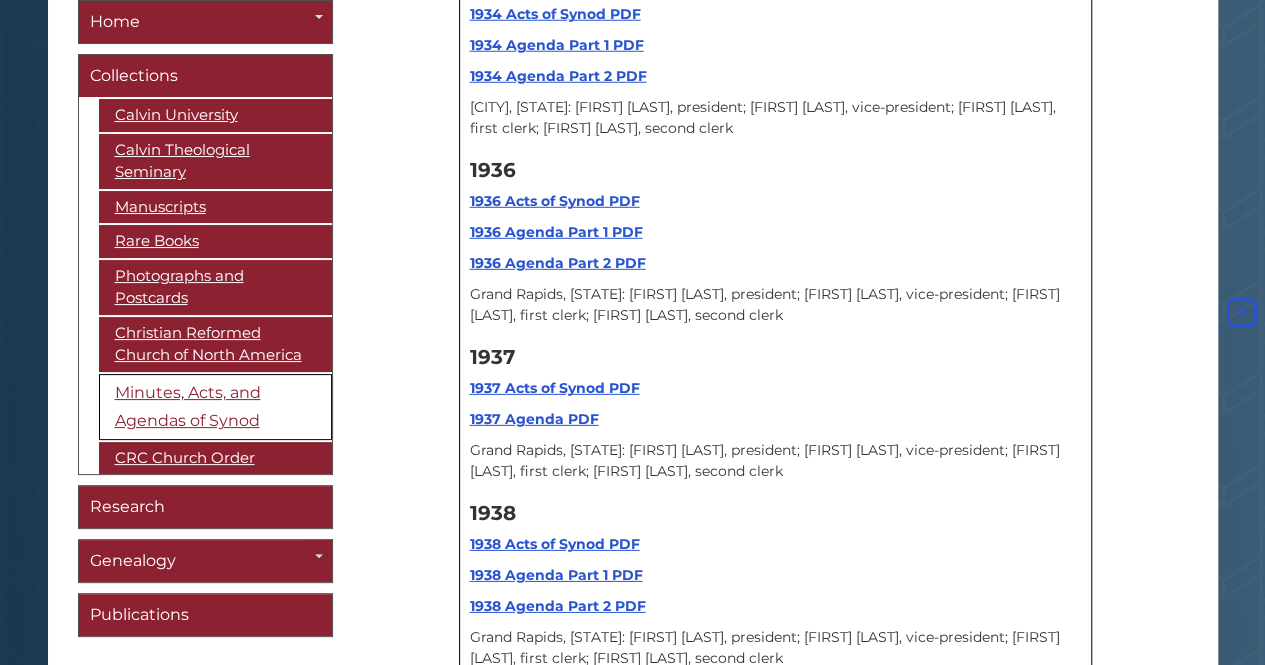 scroll, scrollTop: 10587, scrollLeft: 0, axis: vertical 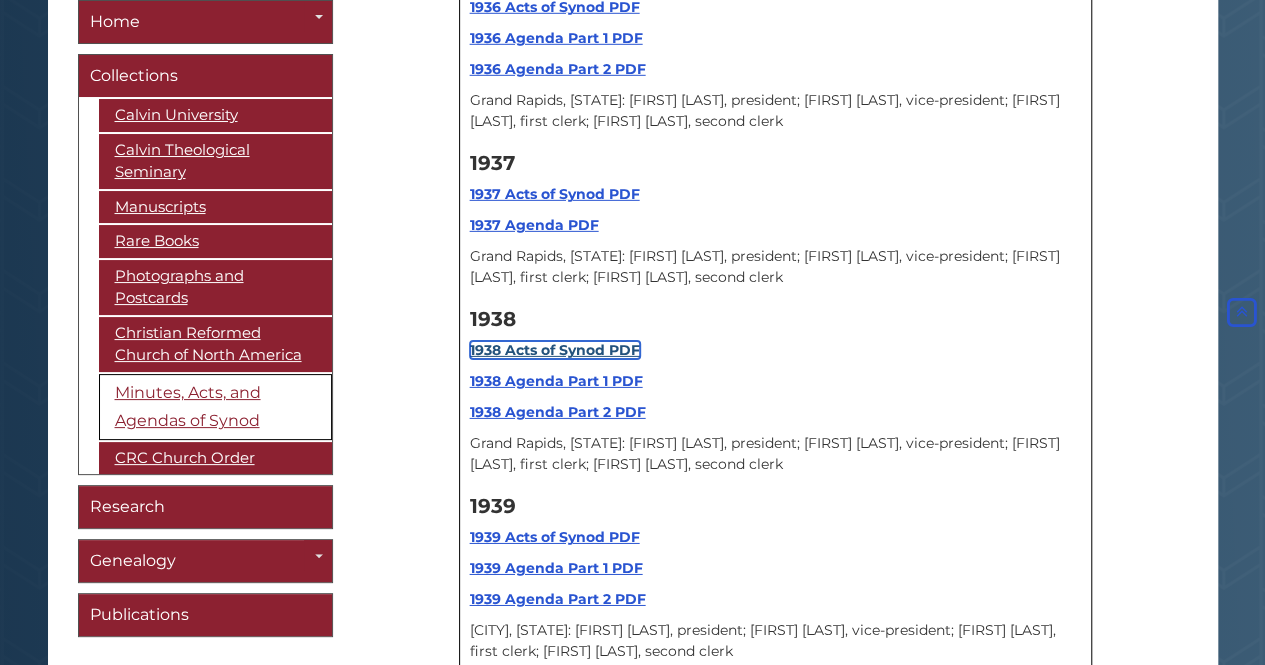 click on "1938 Acts of Synod PDF" at bounding box center [555, 350] 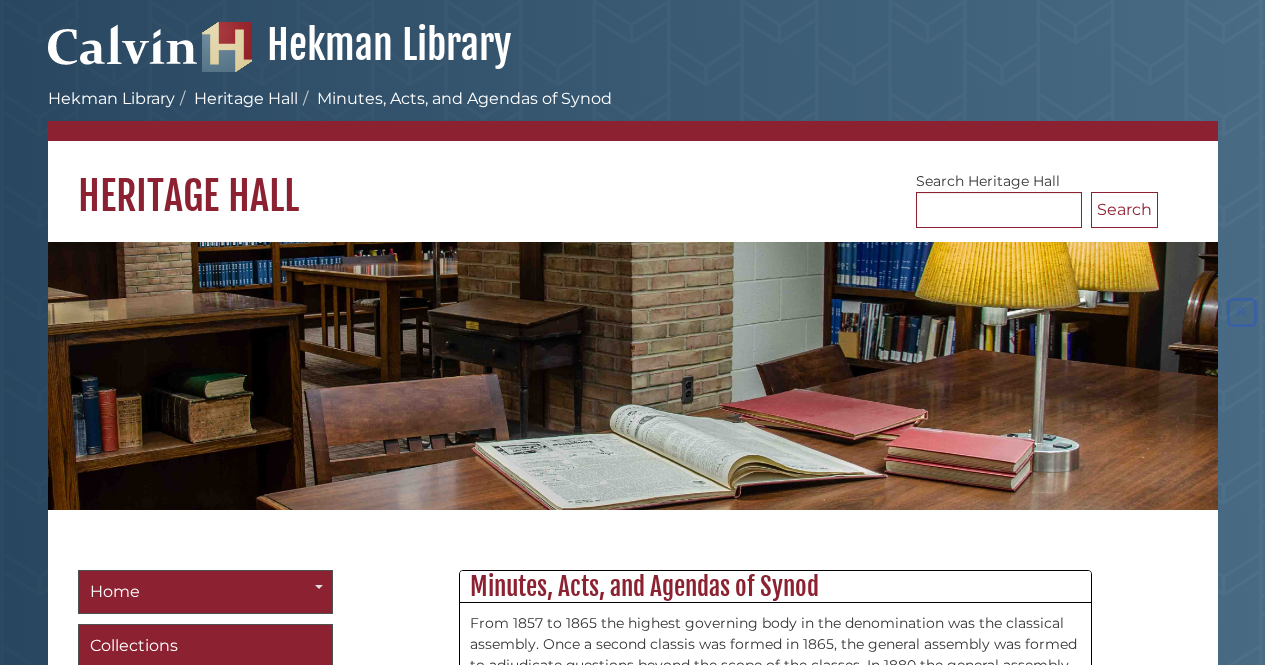 scroll, scrollTop: 10587, scrollLeft: 0, axis: vertical 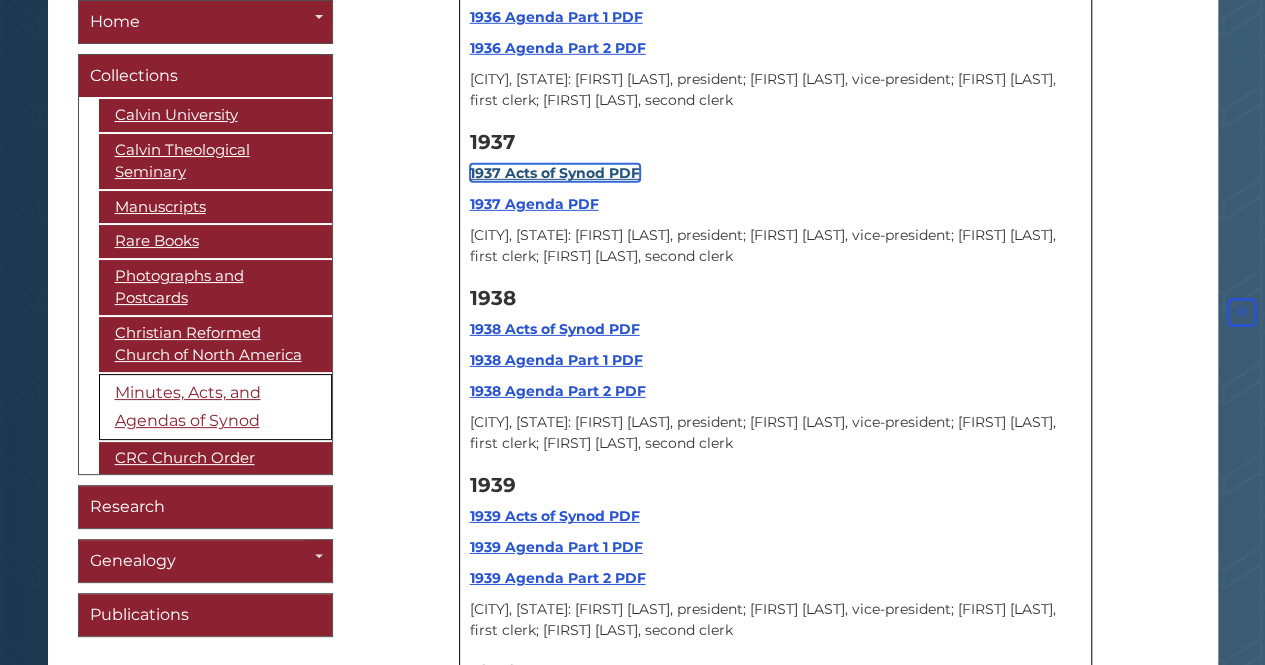 click on "1937 Acts of Synod PDF" at bounding box center [555, 173] 